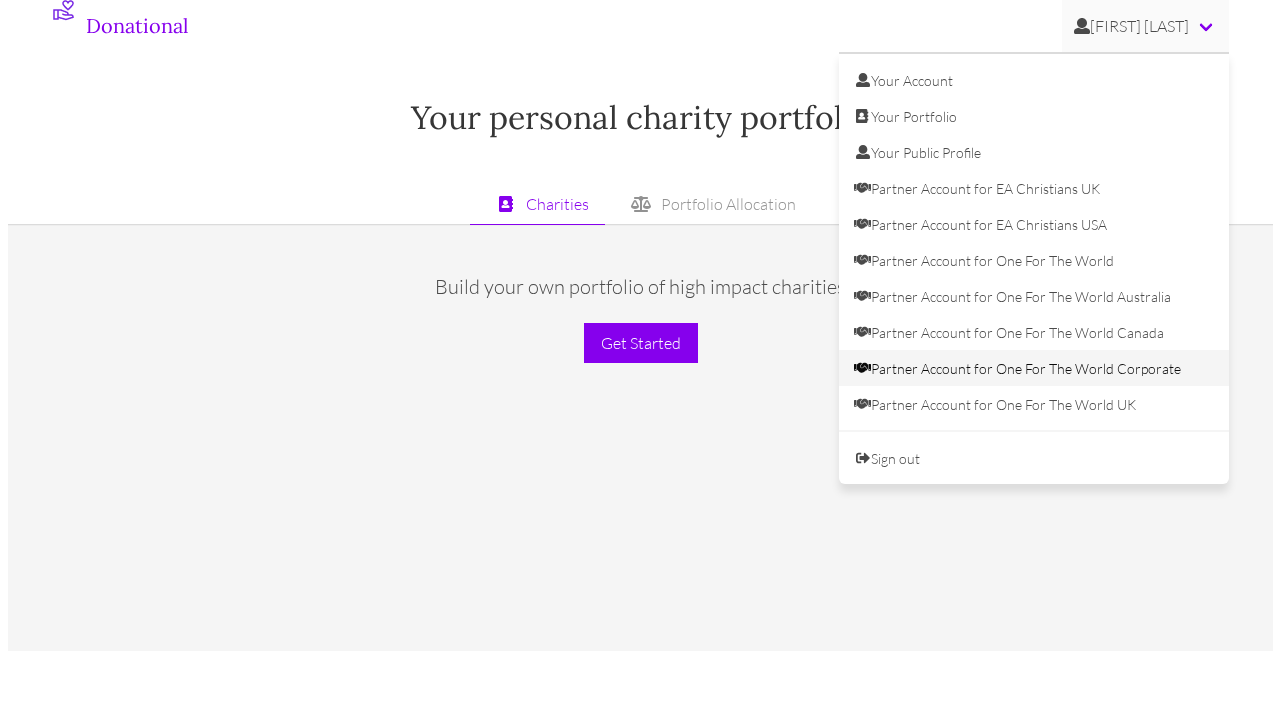 scroll, scrollTop: 0, scrollLeft: 0, axis: both 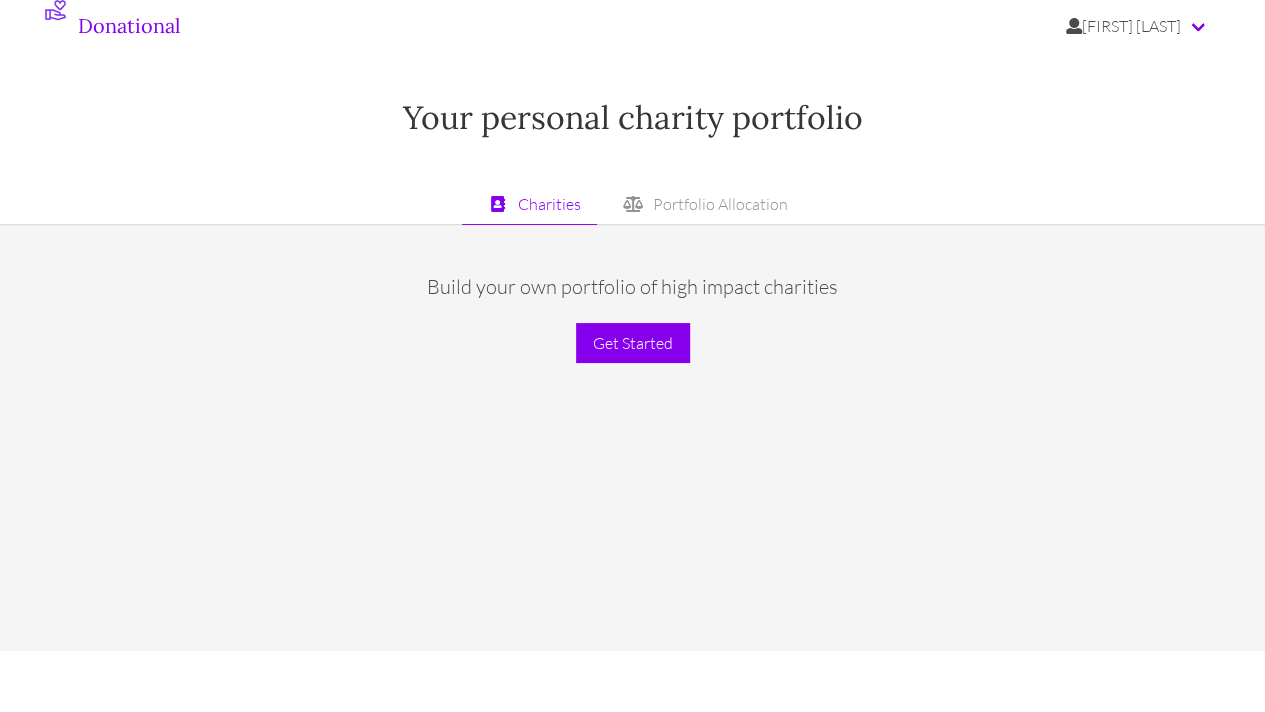 click on "Charities Portfolio Allocation" at bounding box center [632, 204] 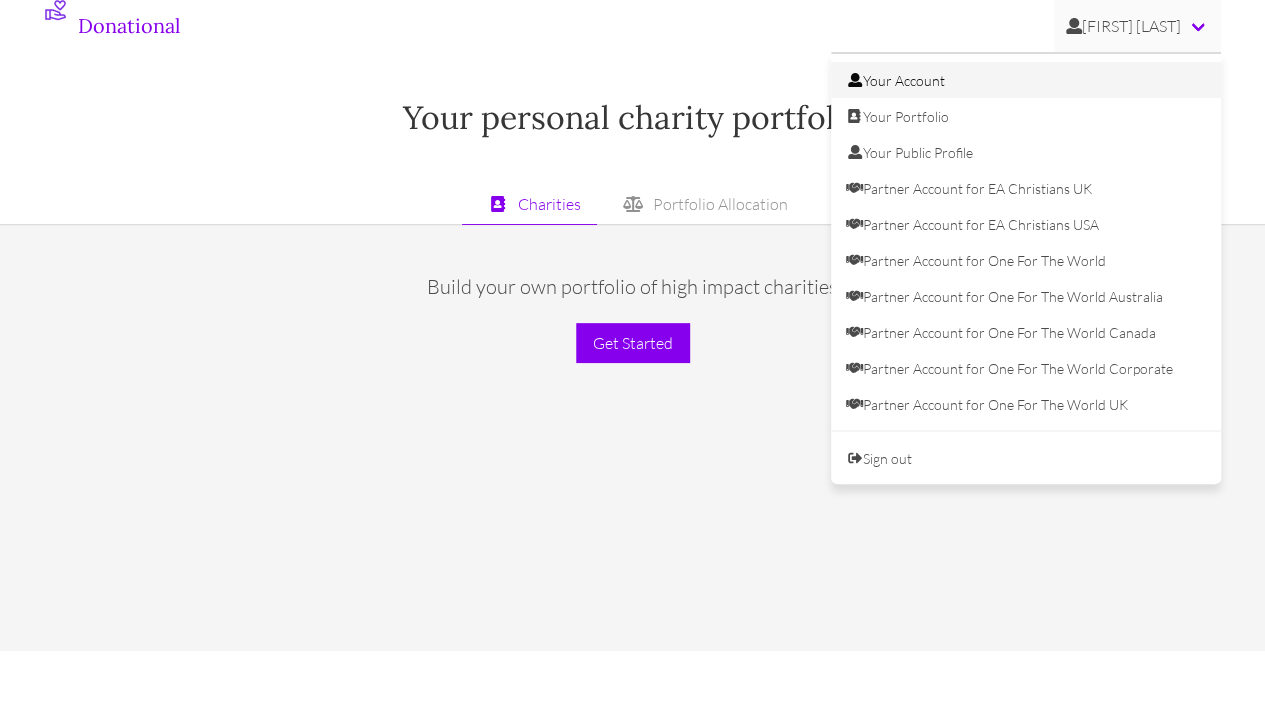 click on "Your Account" at bounding box center (1026, 80) 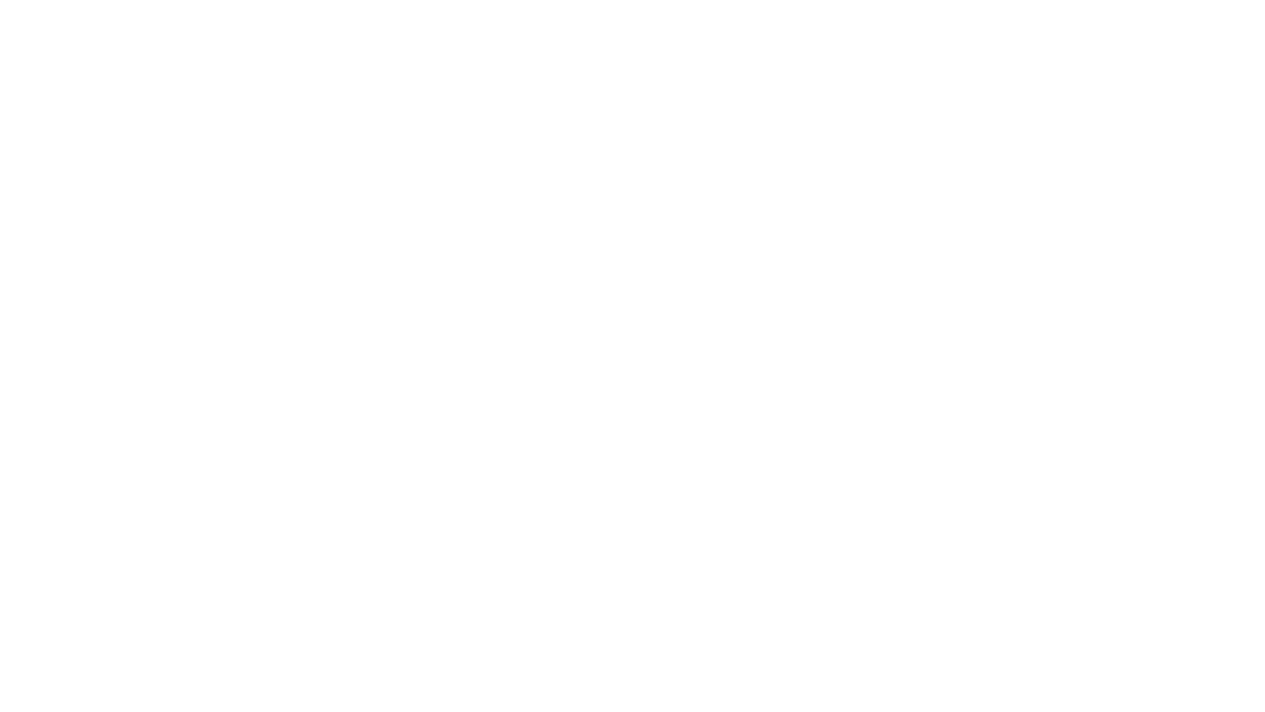 scroll, scrollTop: 0, scrollLeft: 0, axis: both 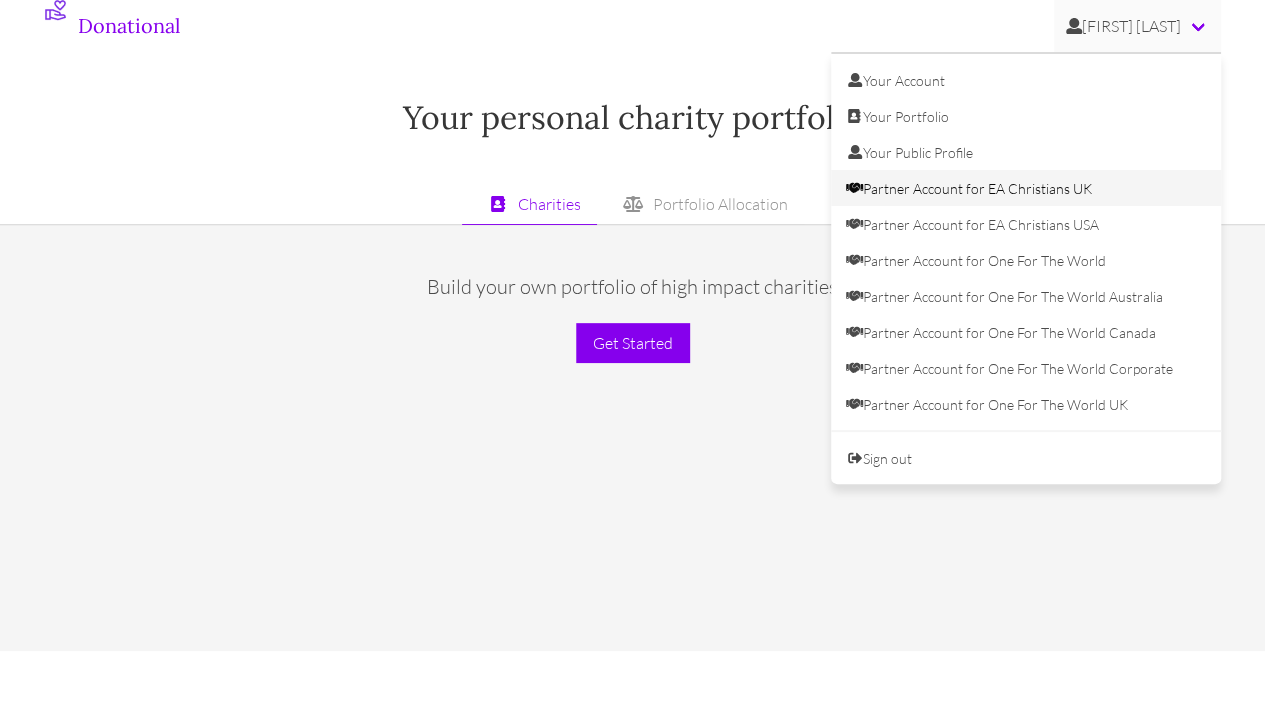 click on "Partner Account for EA Christians UK" at bounding box center (1026, 188) 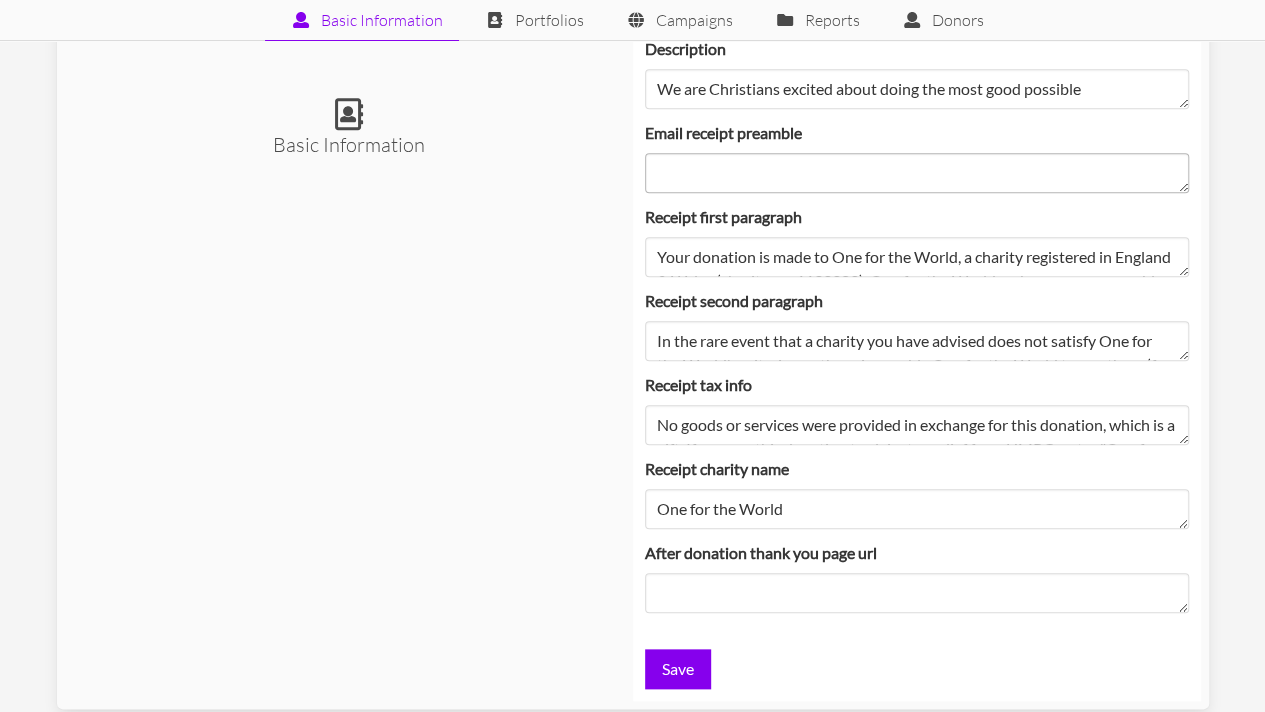 scroll, scrollTop: 768, scrollLeft: 0, axis: vertical 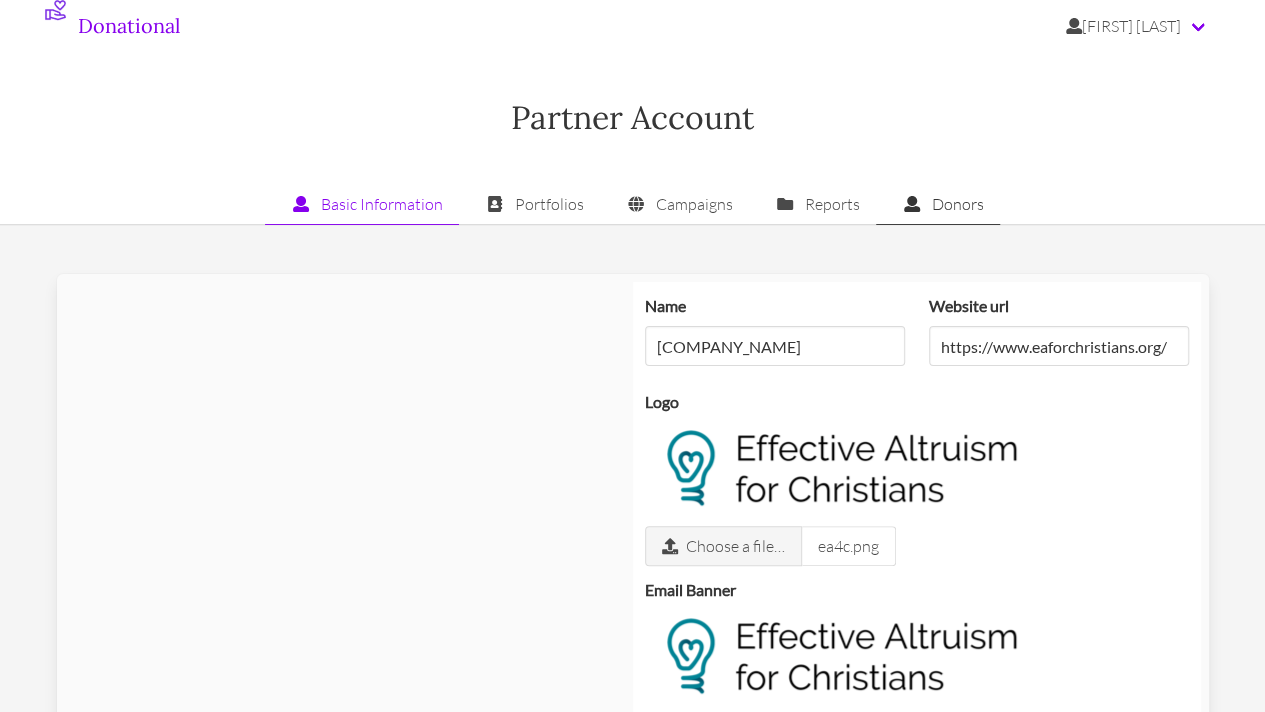 click on "Donors" at bounding box center (938, 204) 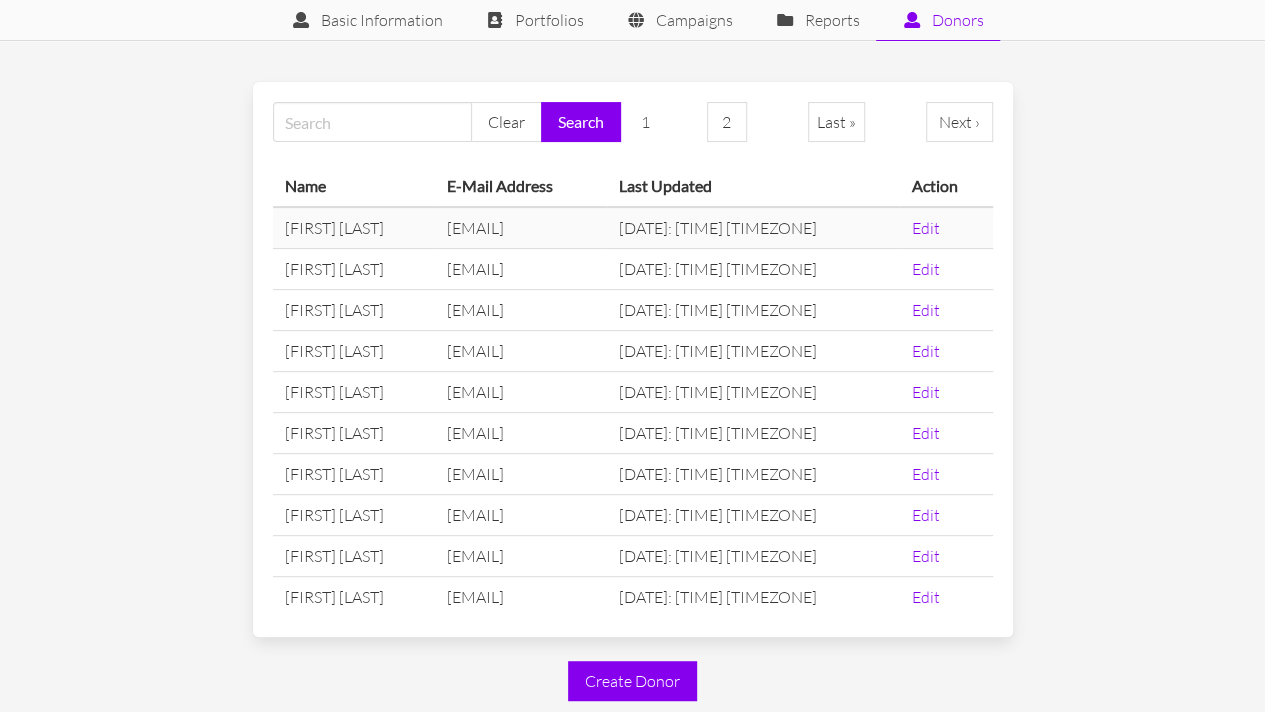 scroll, scrollTop: 192, scrollLeft: 0, axis: vertical 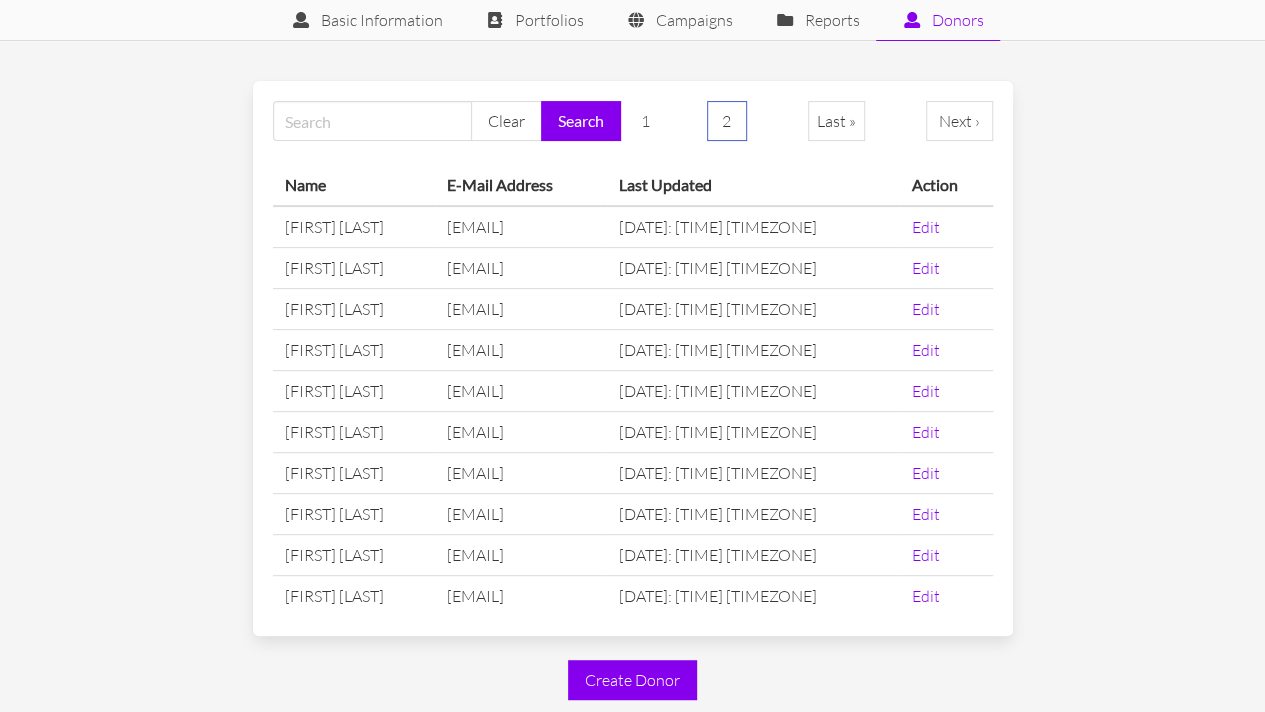 click on "2" at bounding box center (727, 121) 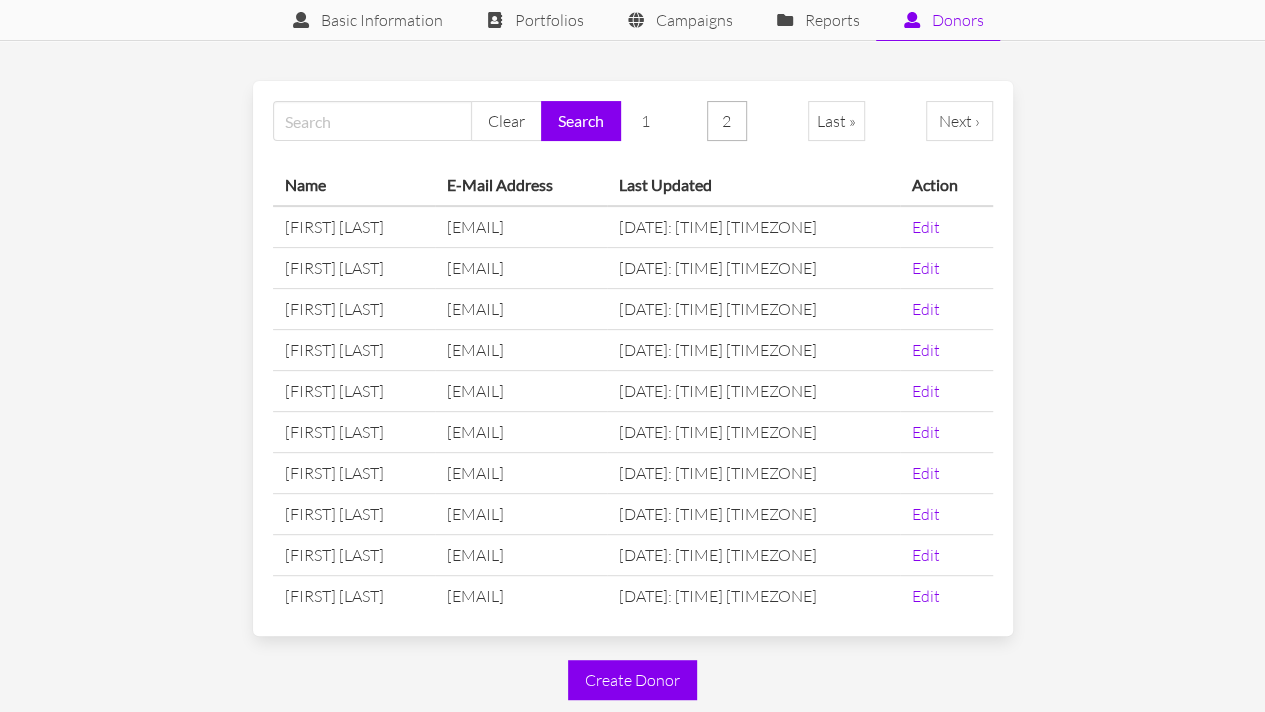 scroll, scrollTop: 0, scrollLeft: 0, axis: both 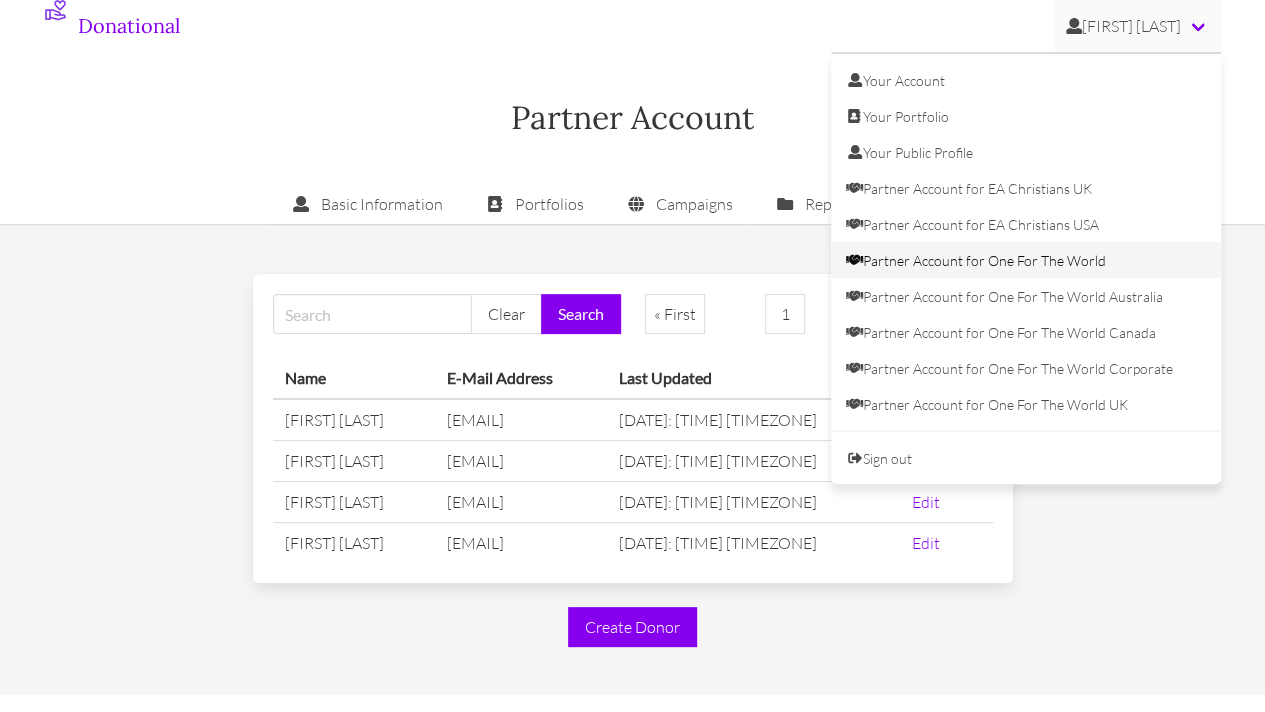 click on "Partner Account for One For The World" at bounding box center [1026, 260] 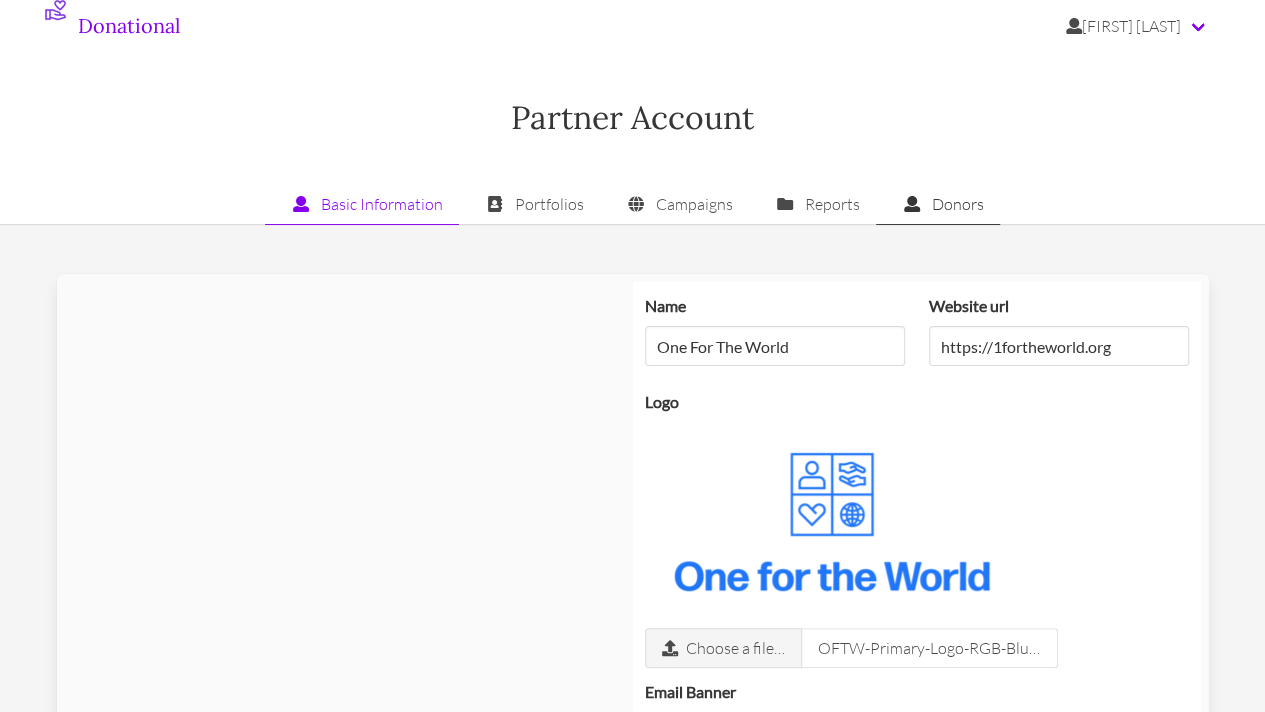click 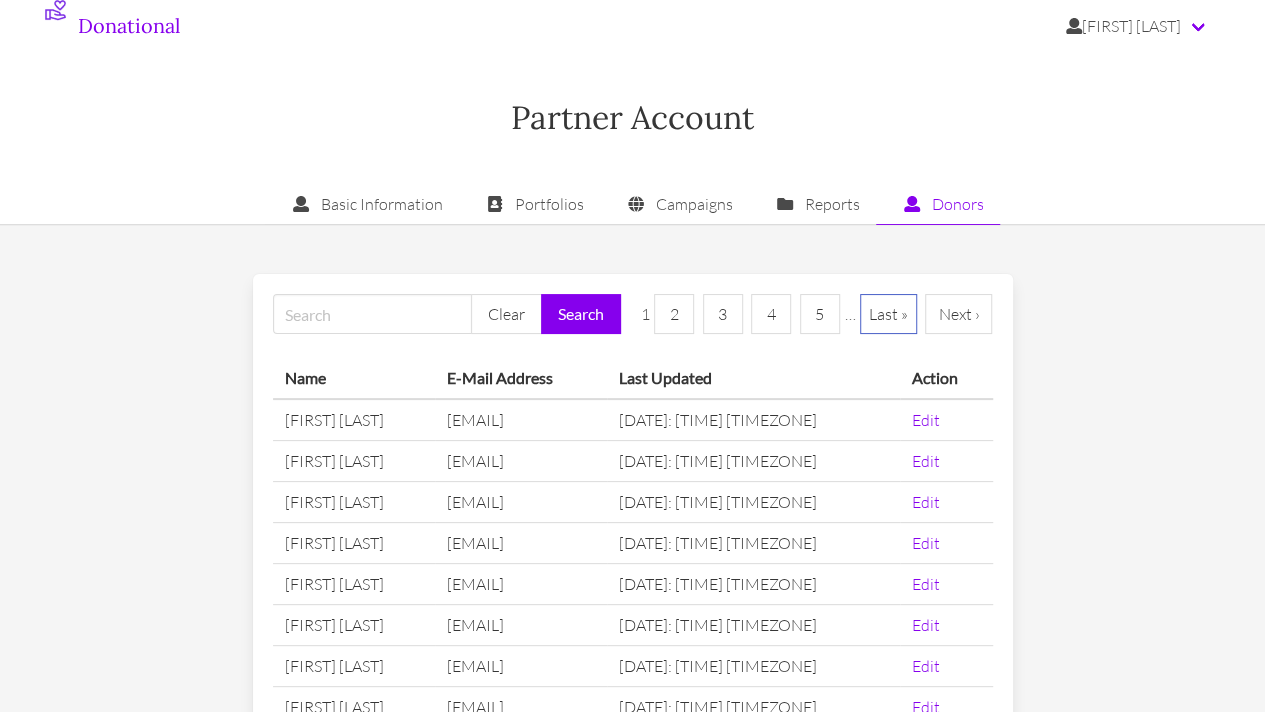 click on "Last »" at bounding box center [888, 314] 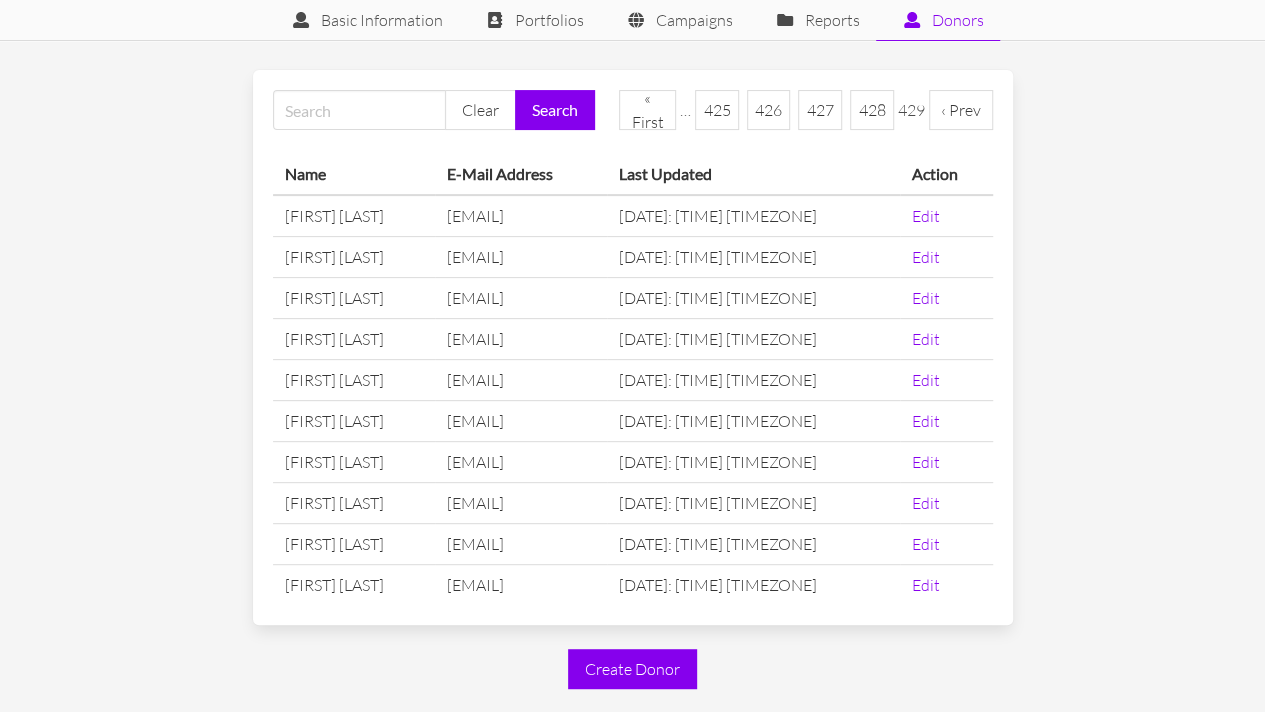 scroll, scrollTop: 224, scrollLeft: 0, axis: vertical 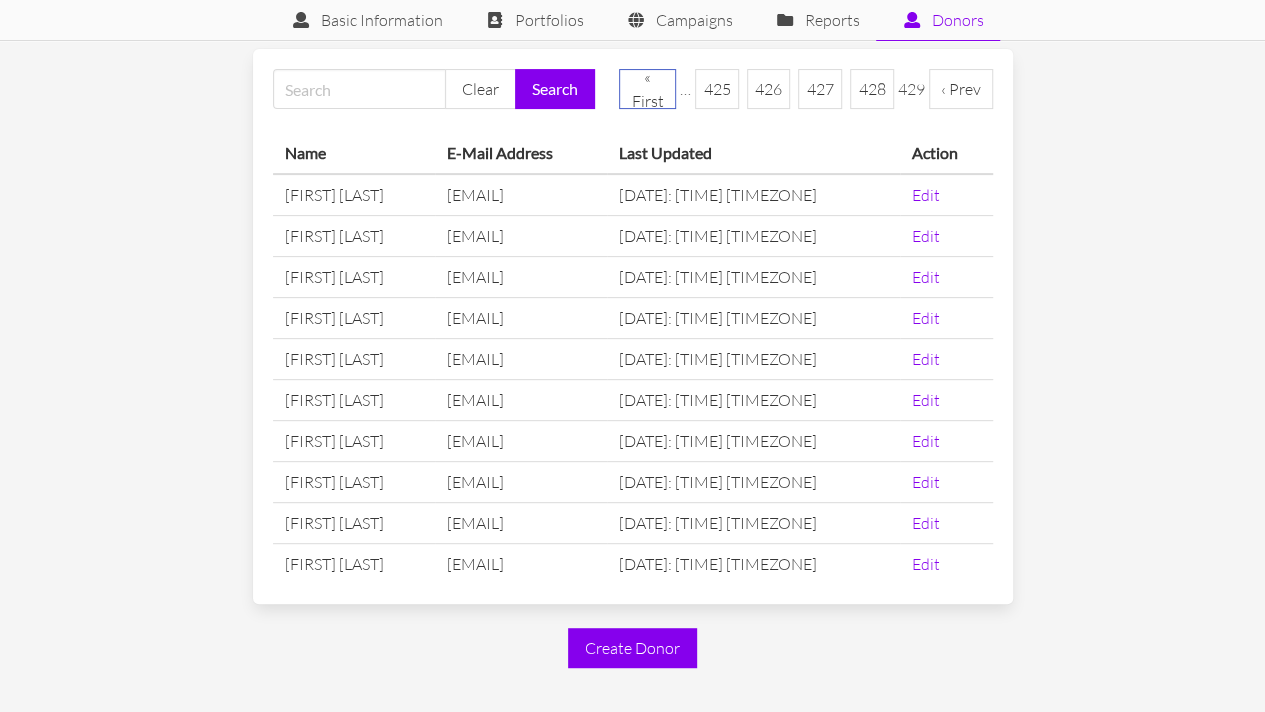 click on "« First" at bounding box center (648, 89) 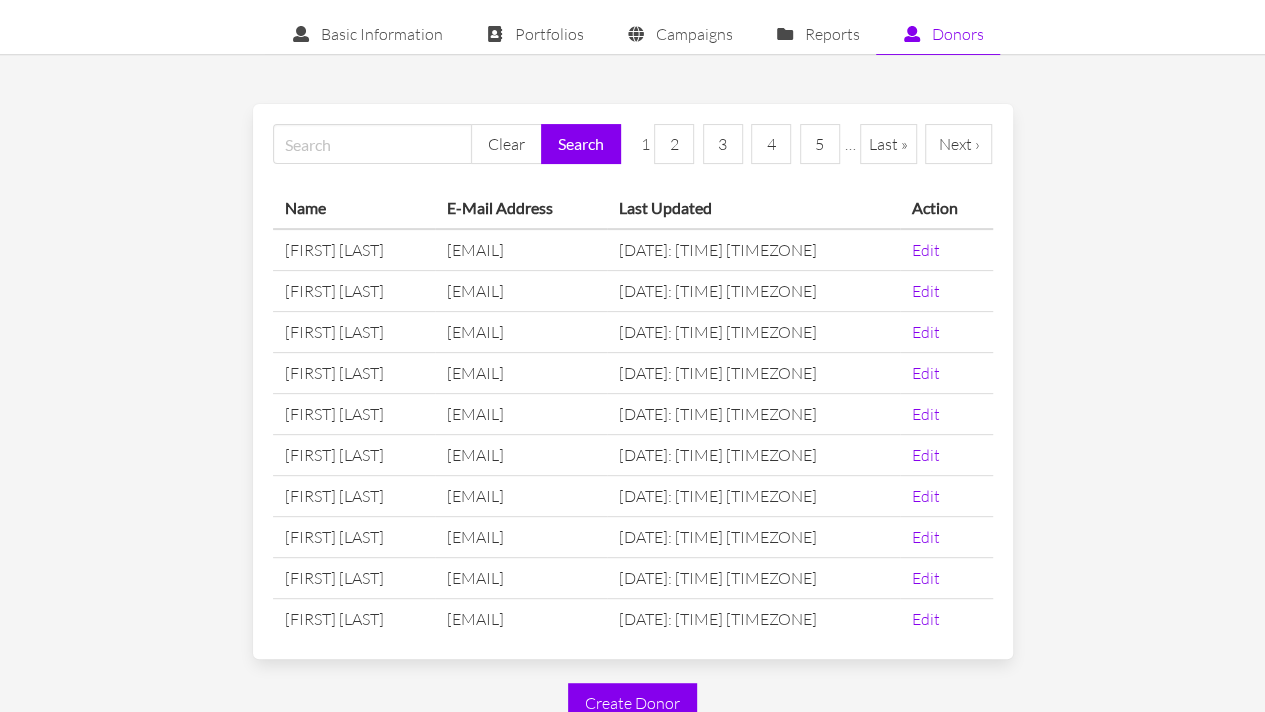 scroll, scrollTop: 171, scrollLeft: 0, axis: vertical 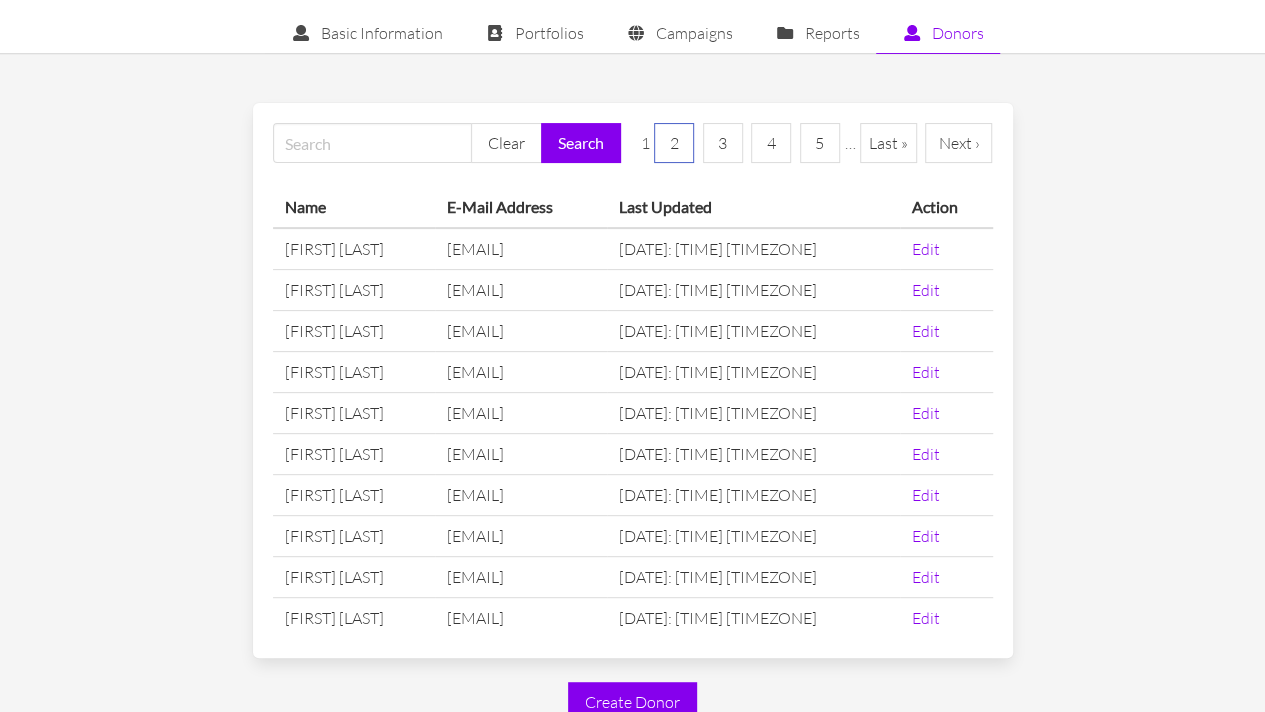 click on "2" at bounding box center [674, 143] 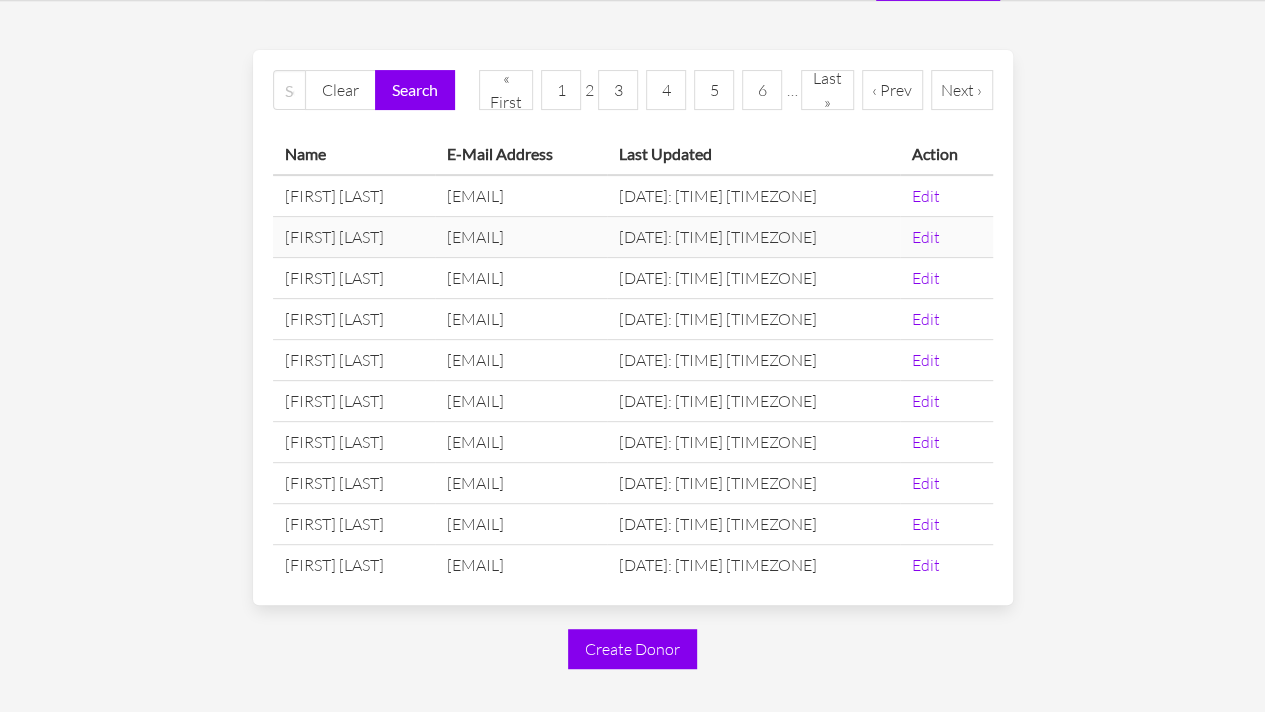 scroll, scrollTop: 122, scrollLeft: 0, axis: vertical 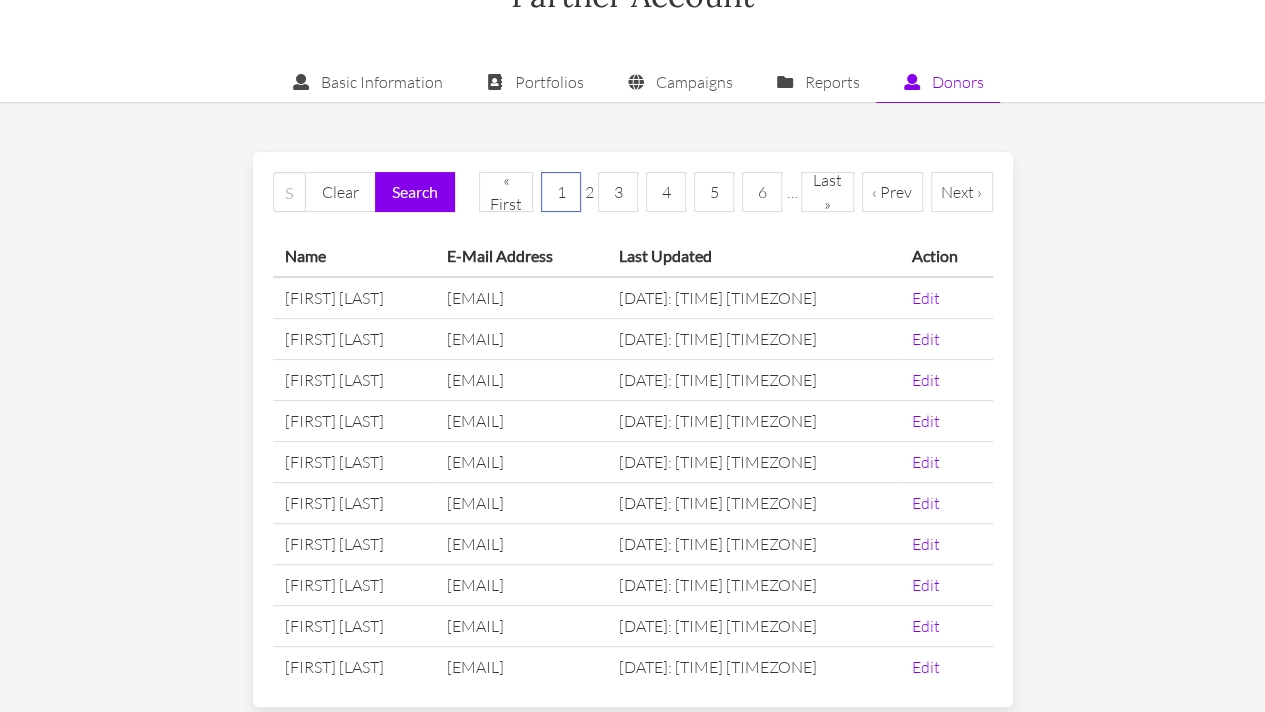 click on "1" at bounding box center (561, 192) 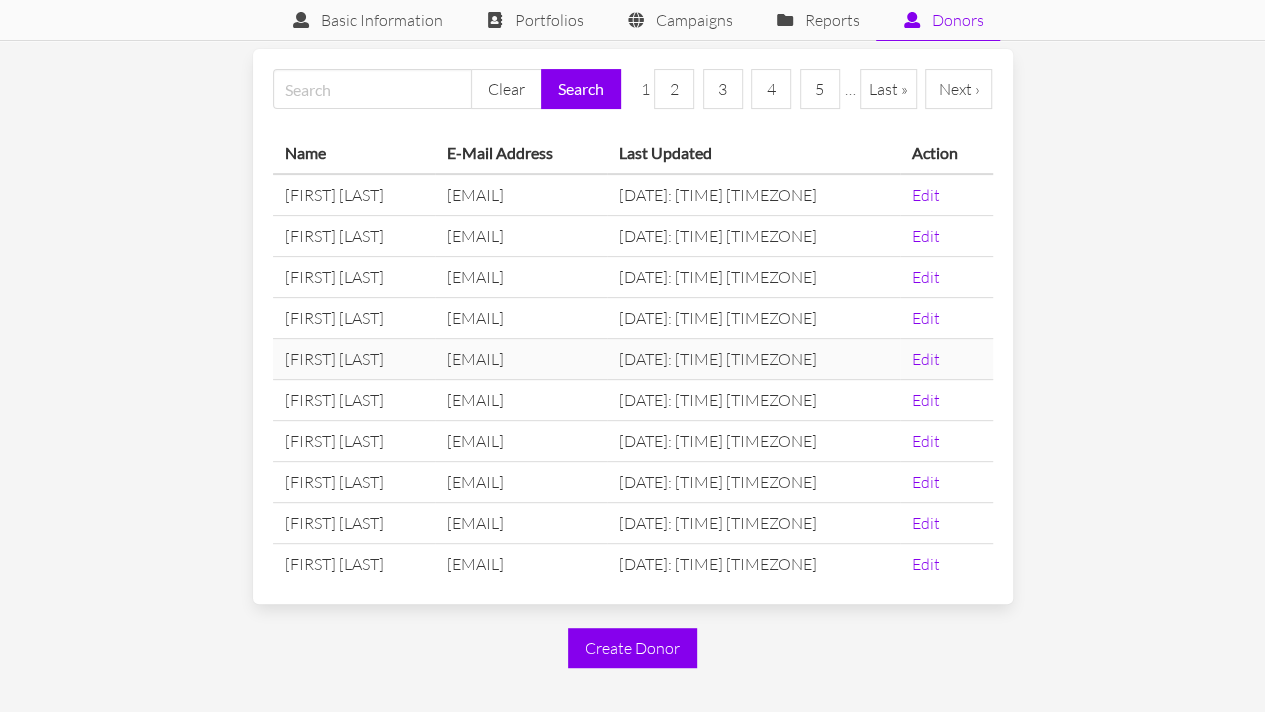 scroll, scrollTop: 0, scrollLeft: 0, axis: both 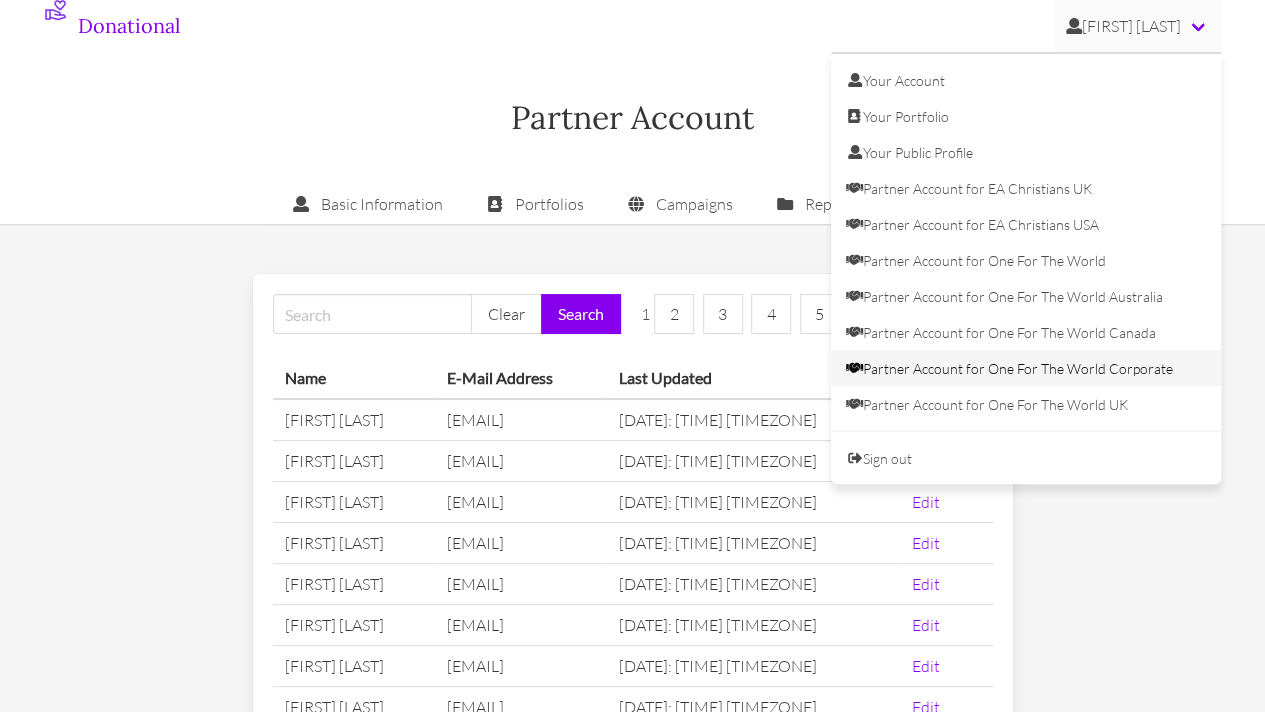click on "Partner Account for One For The World Corporate" at bounding box center (1026, 368) 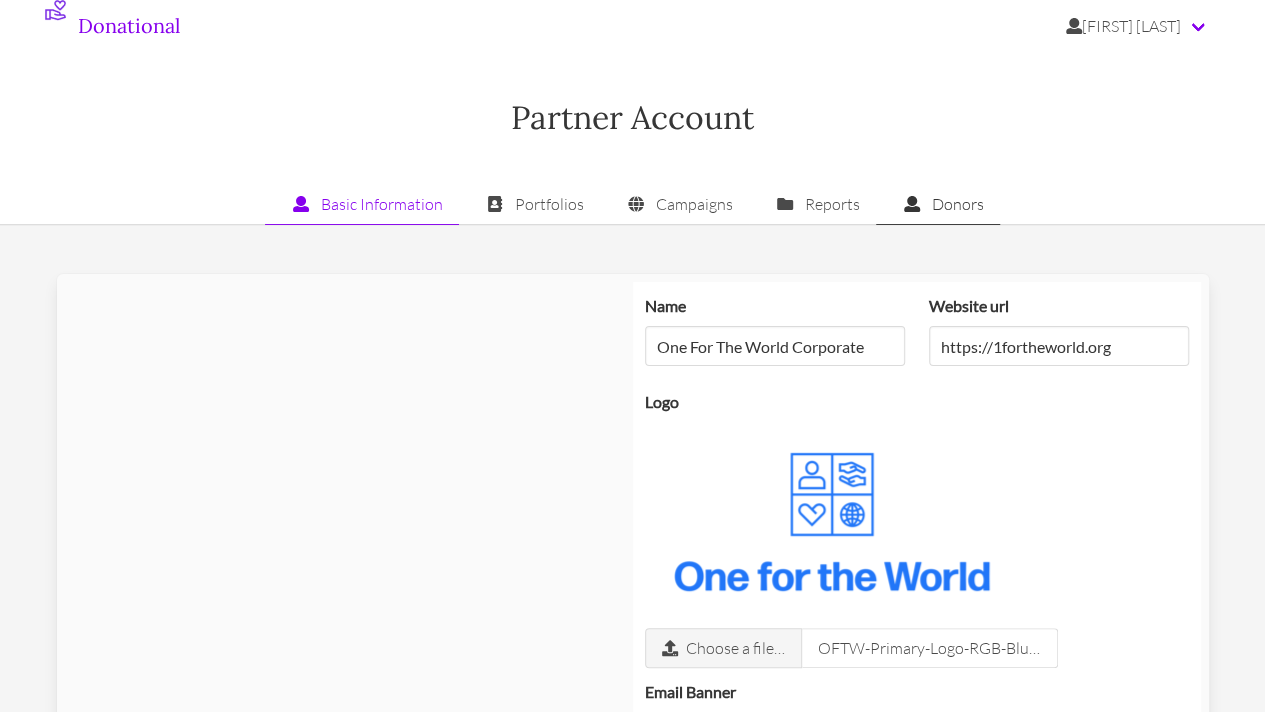 click 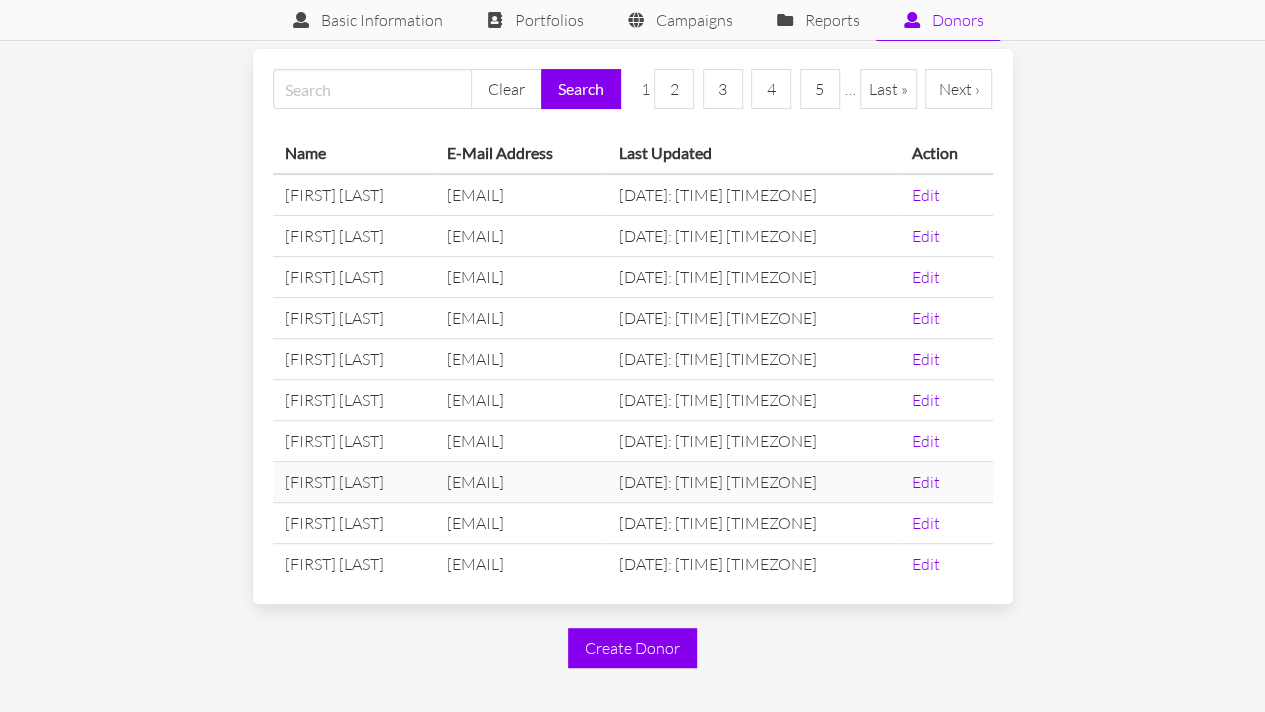 scroll, scrollTop: 0, scrollLeft: 0, axis: both 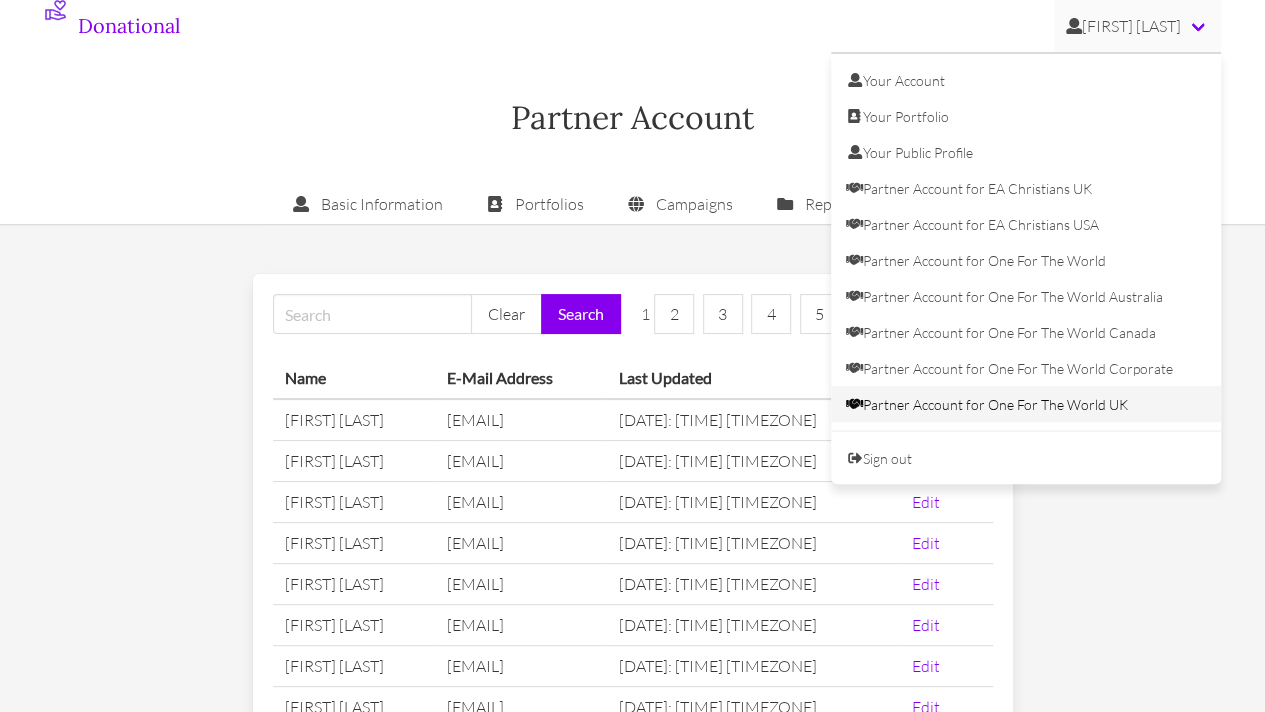 click on "Partner Account for One For The World UK" at bounding box center [1026, 404] 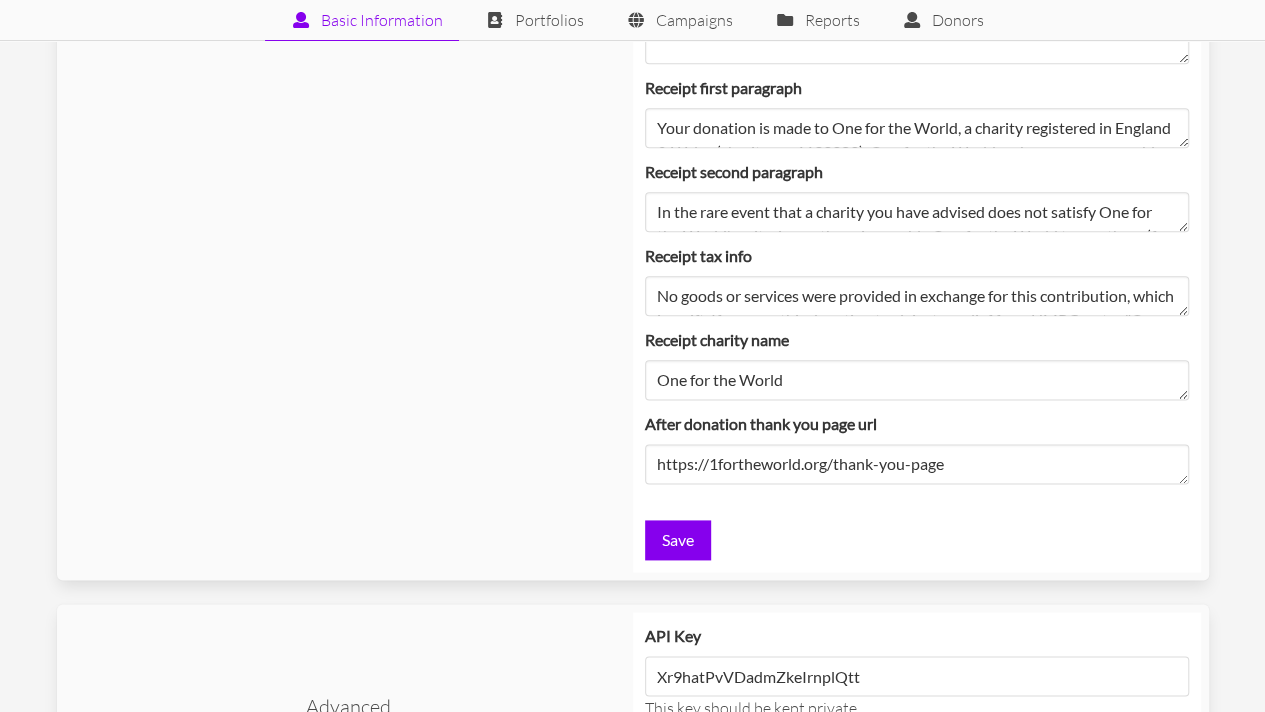 scroll, scrollTop: 0, scrollLeft: 0, axis: both 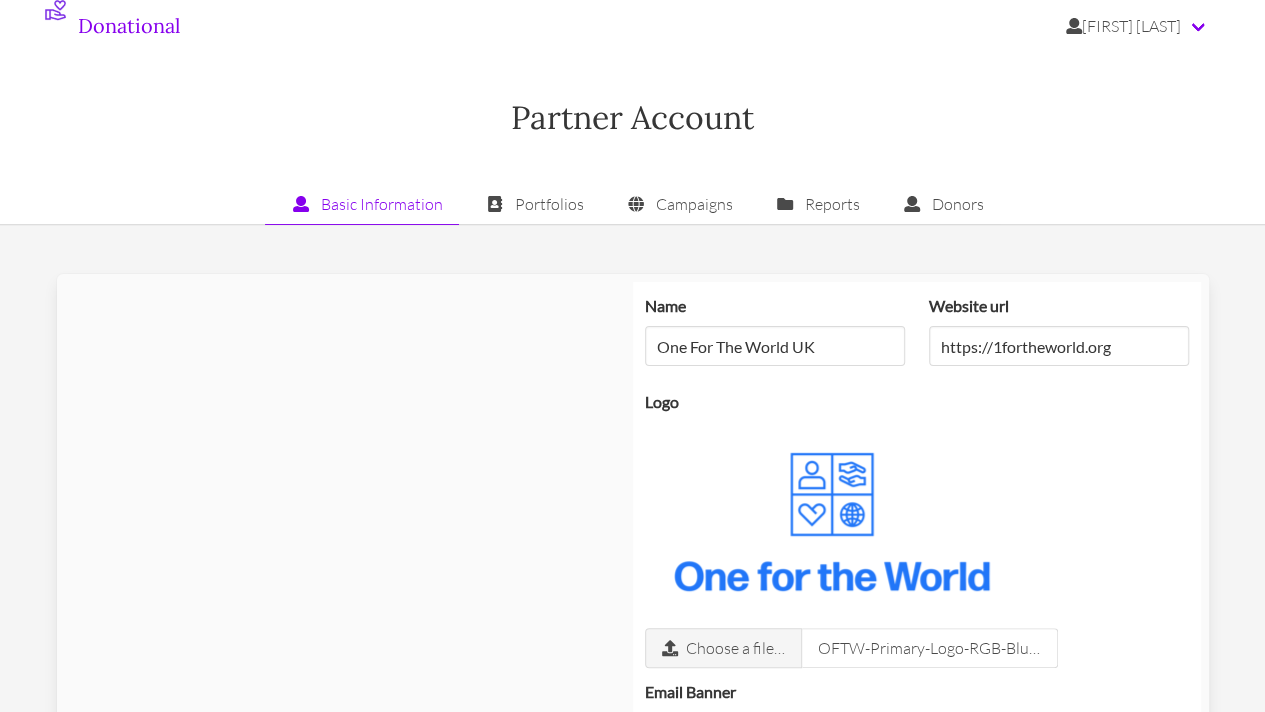 click on "Partner Account" at bounding box center (632, 118) 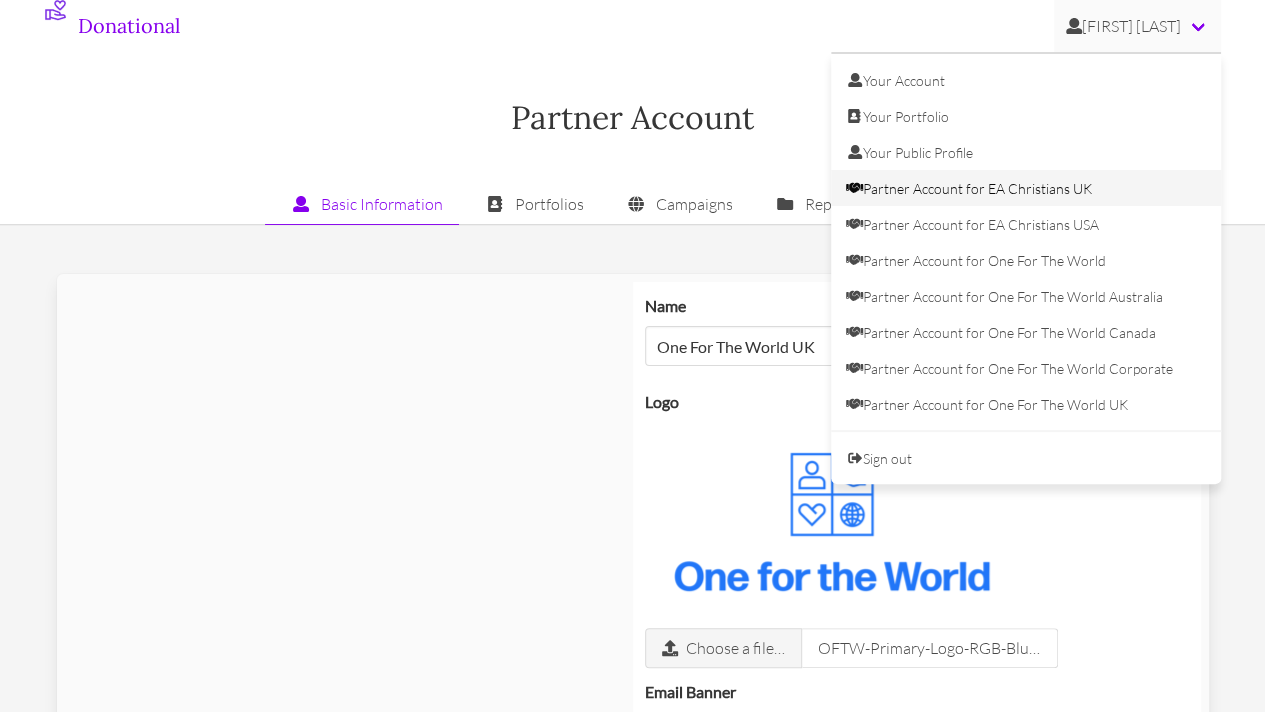 click on "Partner Account for EA Christians UK" at bounding box center [1026, 188] 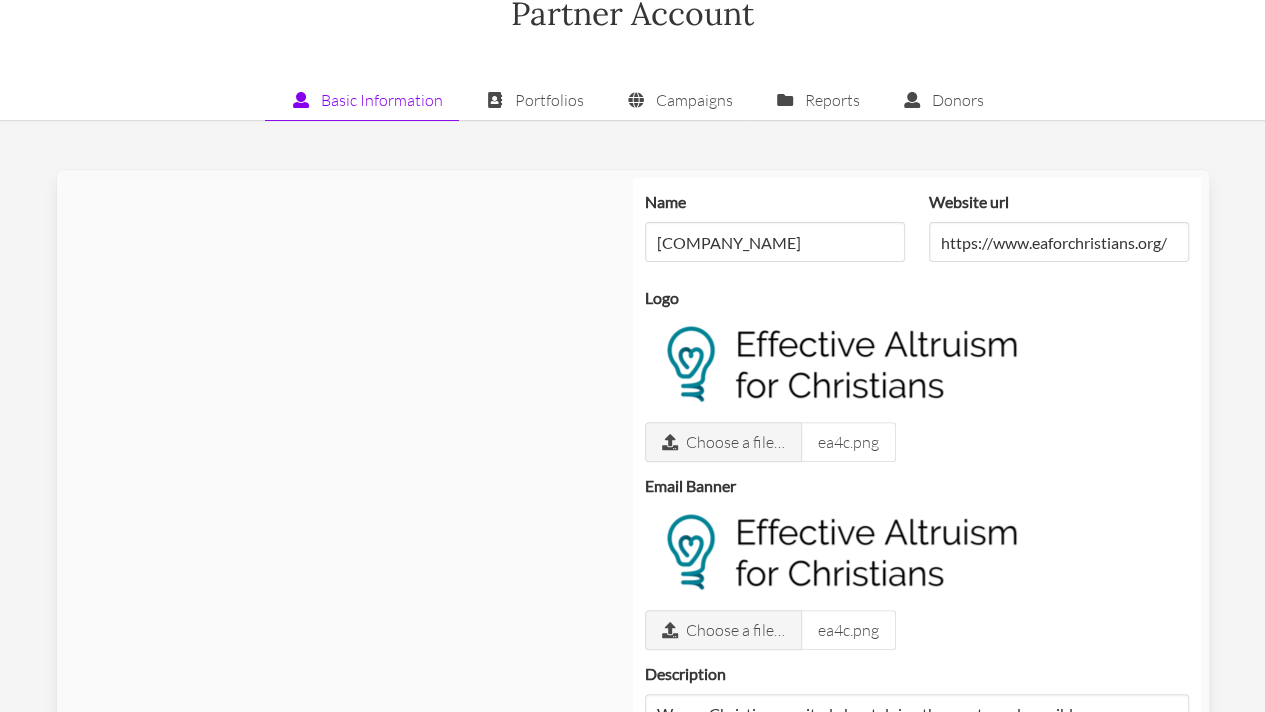scroll, scrollTop: 99, scrollLeft: 0, axis: vertical 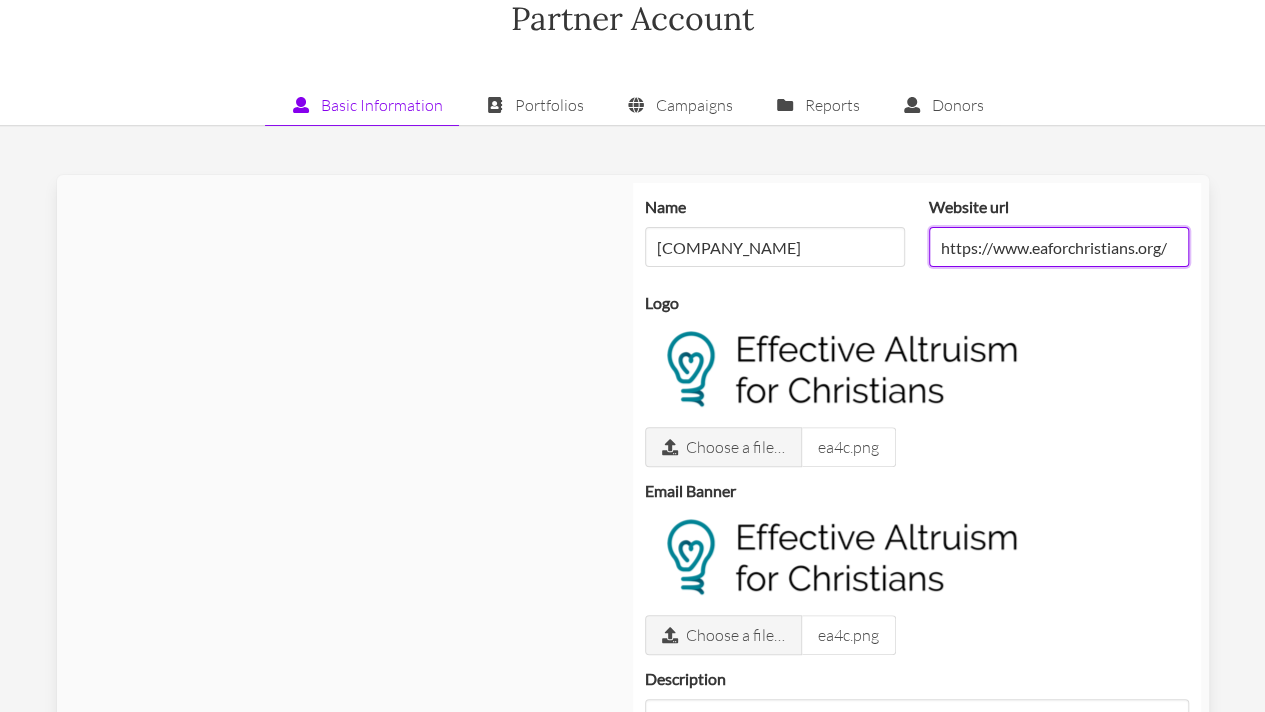 click on "https://www.eaforchristians.org/" at bounding box center [1059, 247] 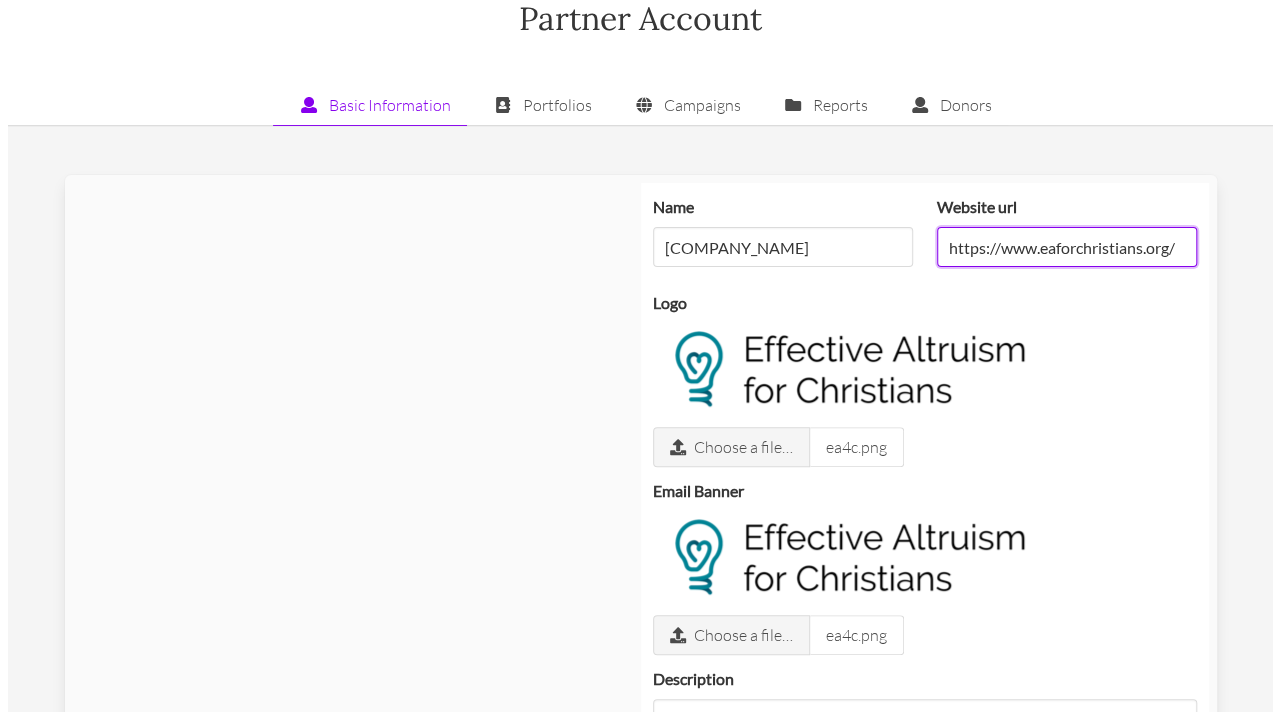 scroll, scrollTop: 0, scrollLeft: 0, axis: both 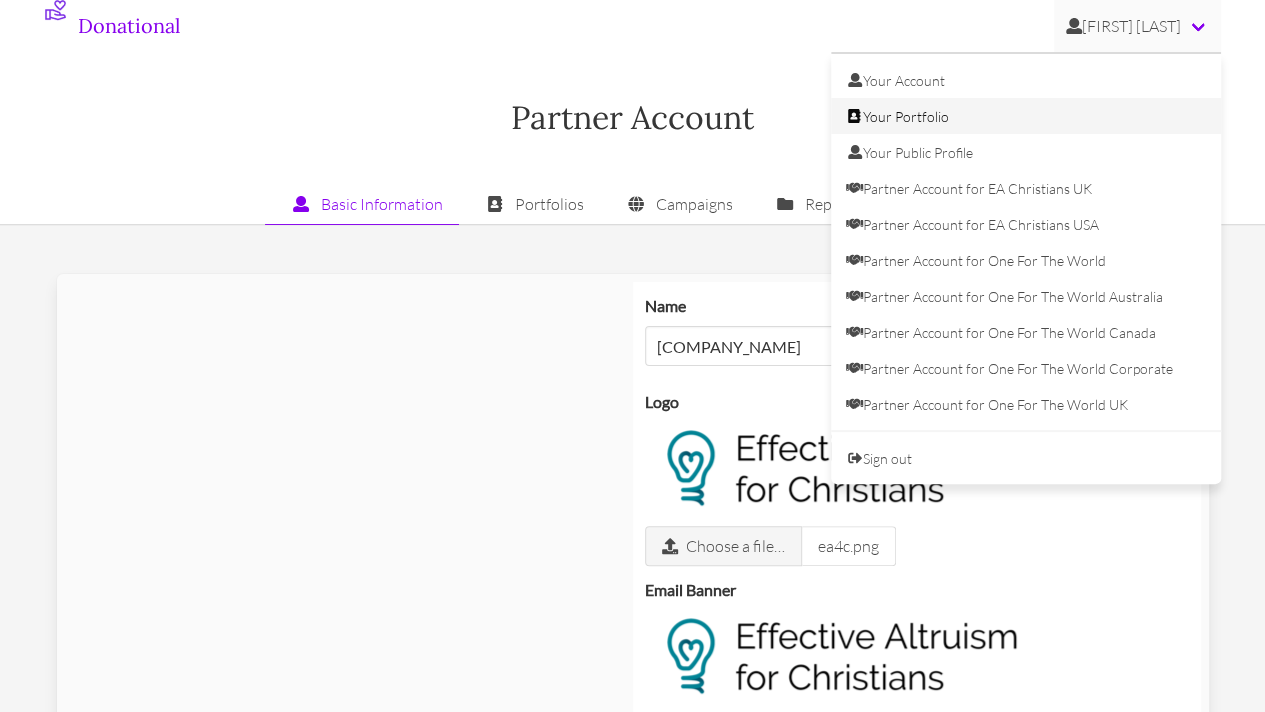 click on "Your Portfolio" at bounding box center [1026, 116] 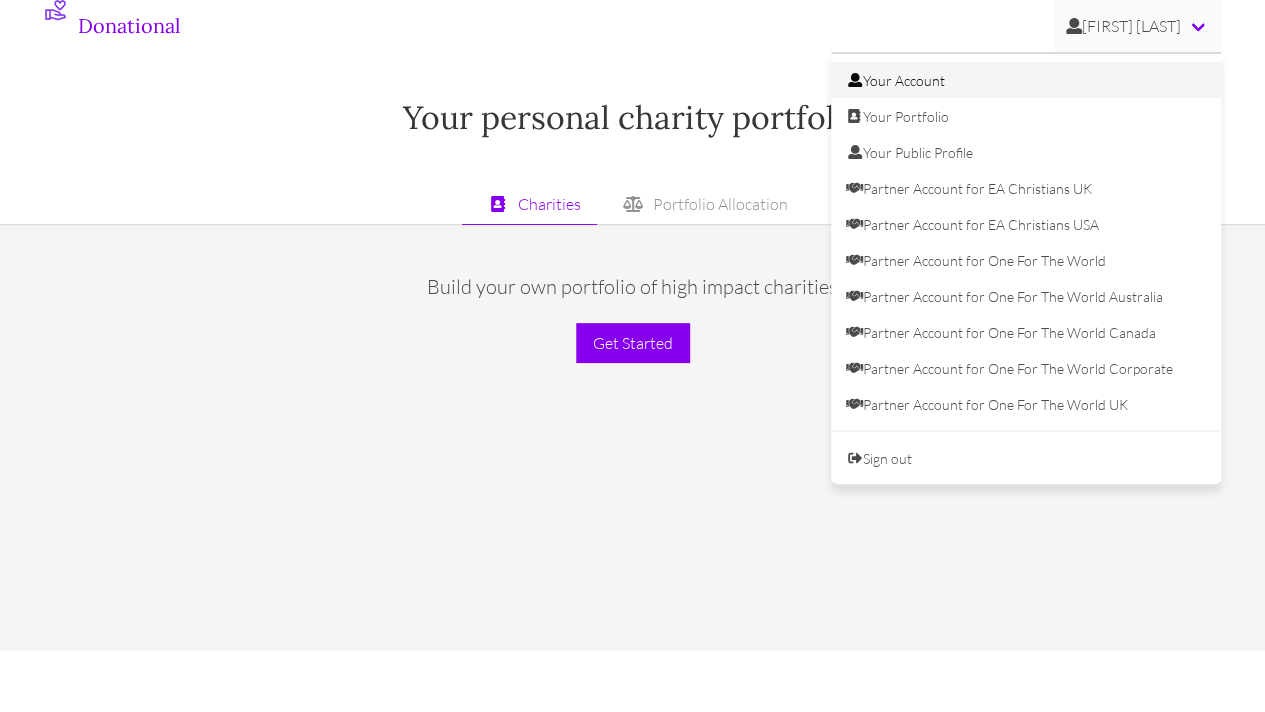 click on "Your Account" at bounding box center (1026, 80) 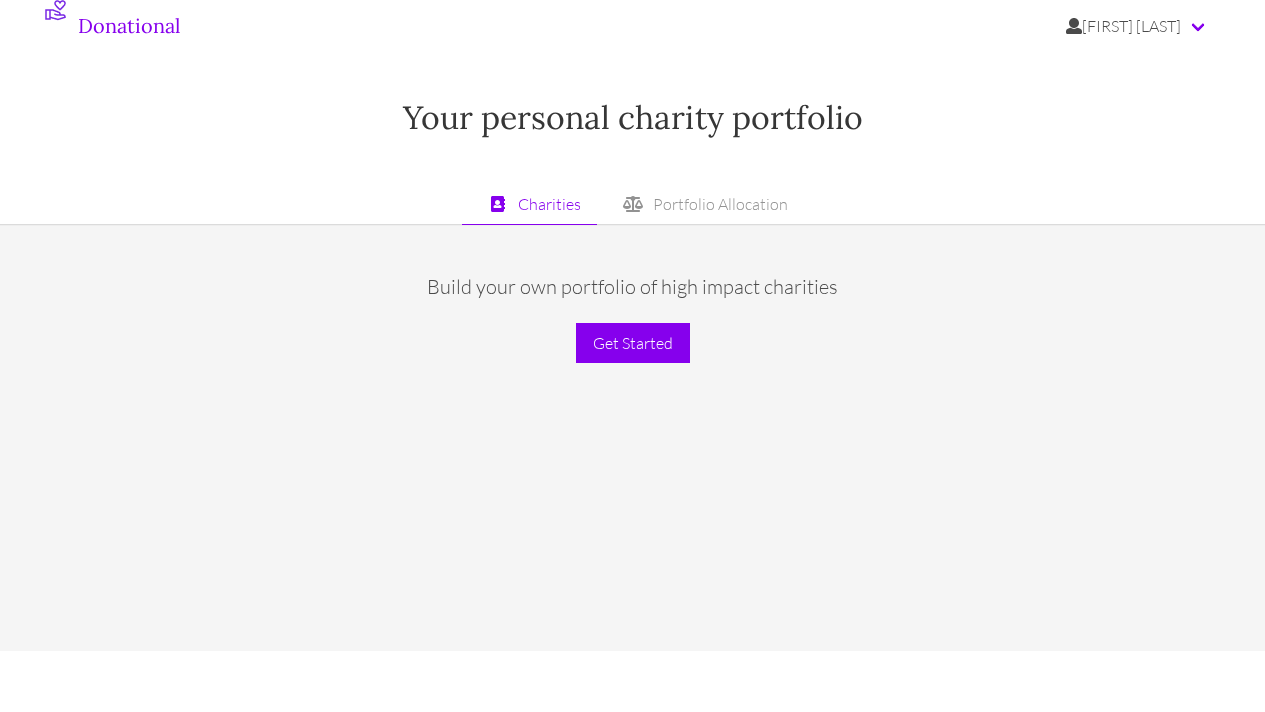 scroll, scrollTop: 0, scrollLeft: 0, axis: both 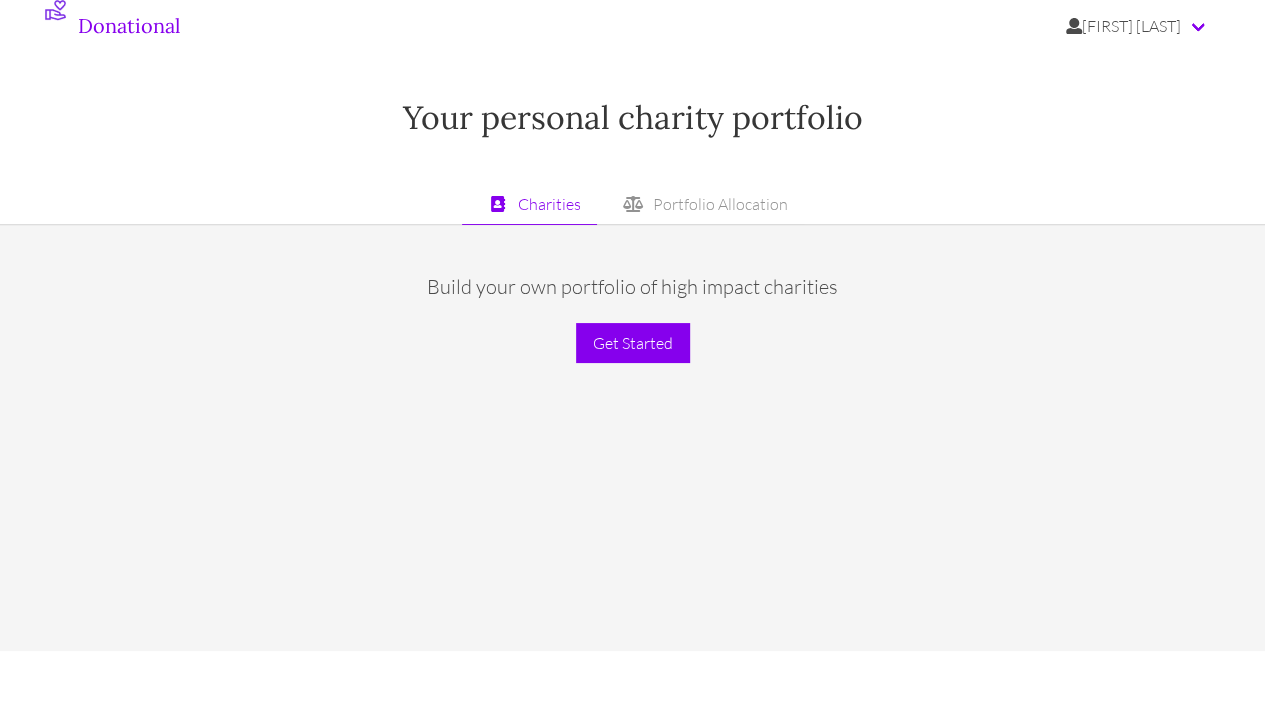 click on "Charities Portfolio Allocation" at bounding box center (632, 204) 